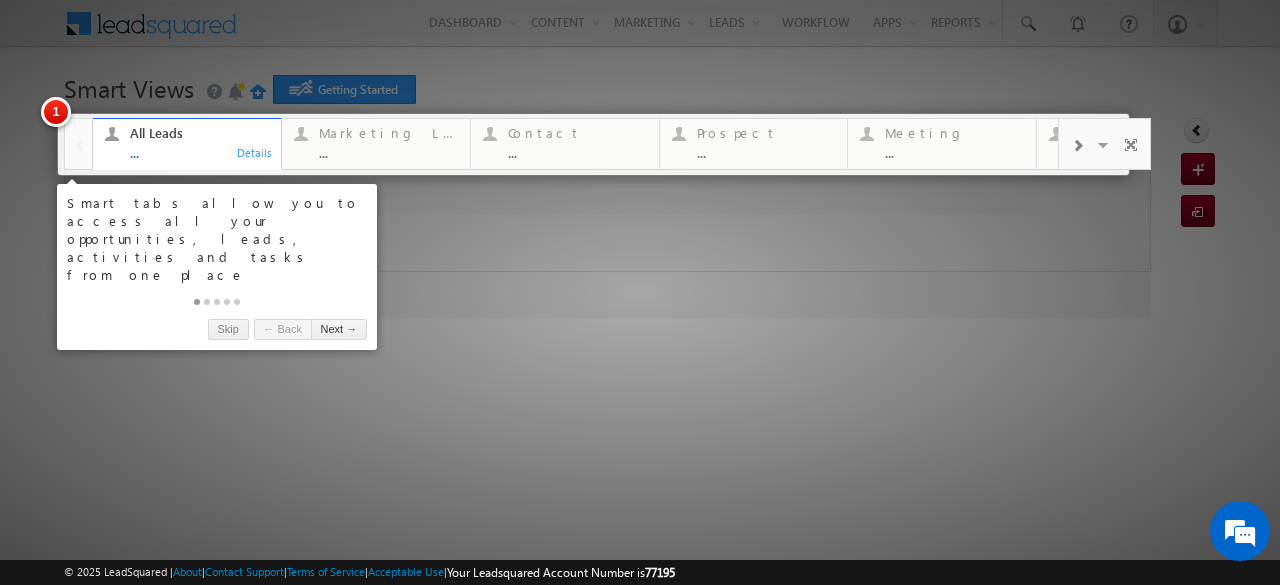 scroll, scrollTop: 0, scrollLeft: 0, axis: both 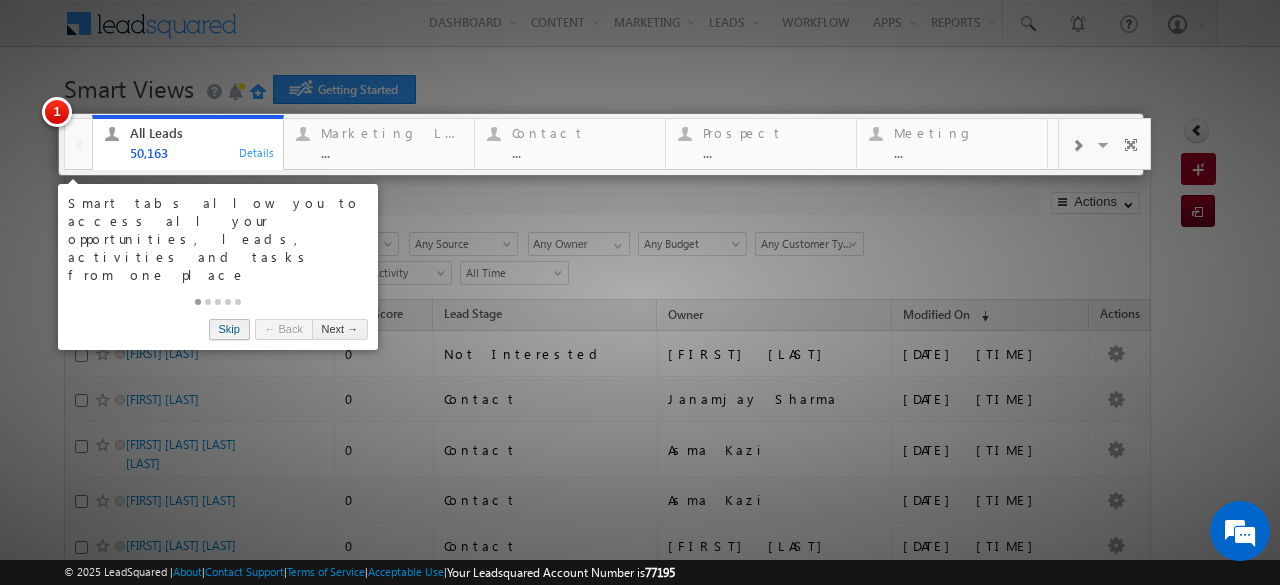 click on "Skip" at bounding box center [229, 329] 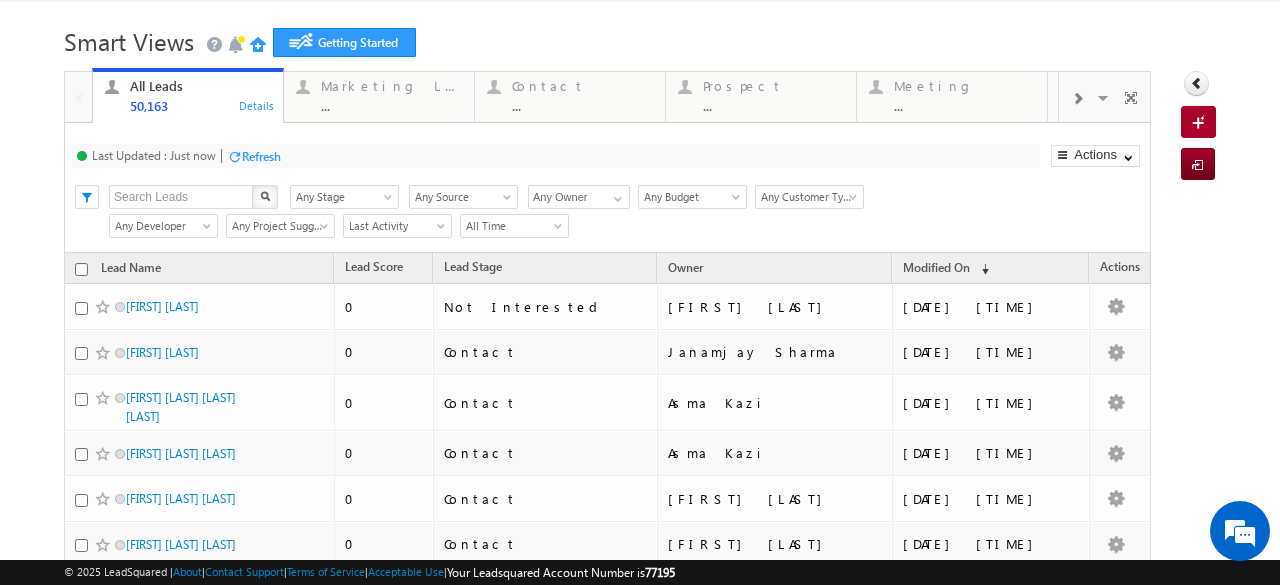 scroll, scrollTop: 0, scrollLeft: 0, axis: both 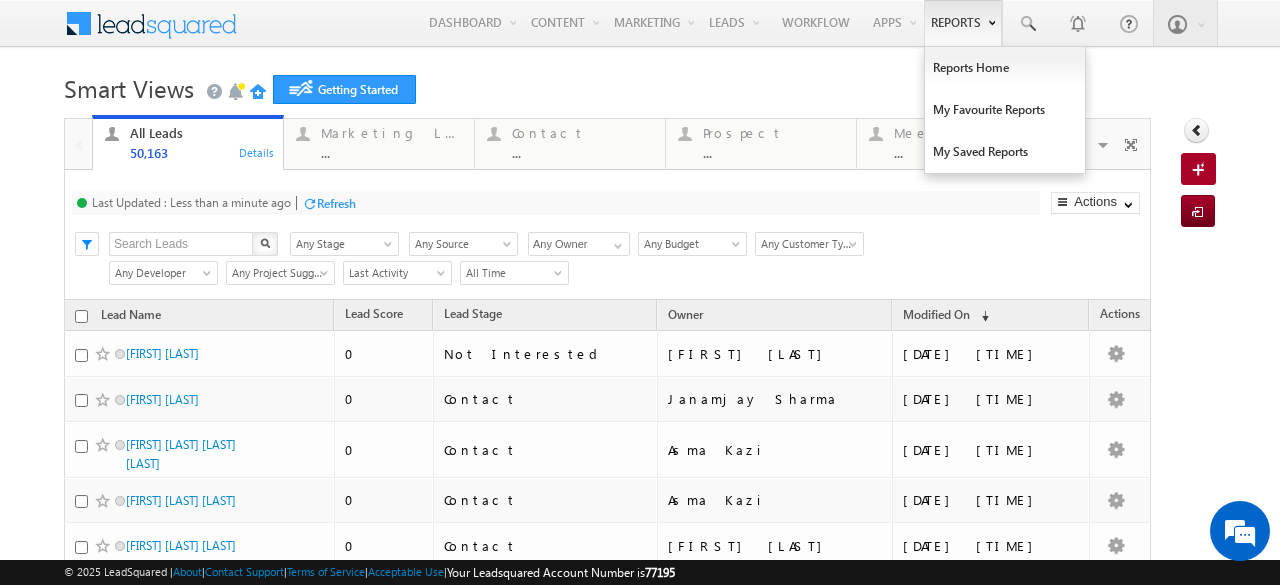 click on "Reports" at bounding box center (963, 23) 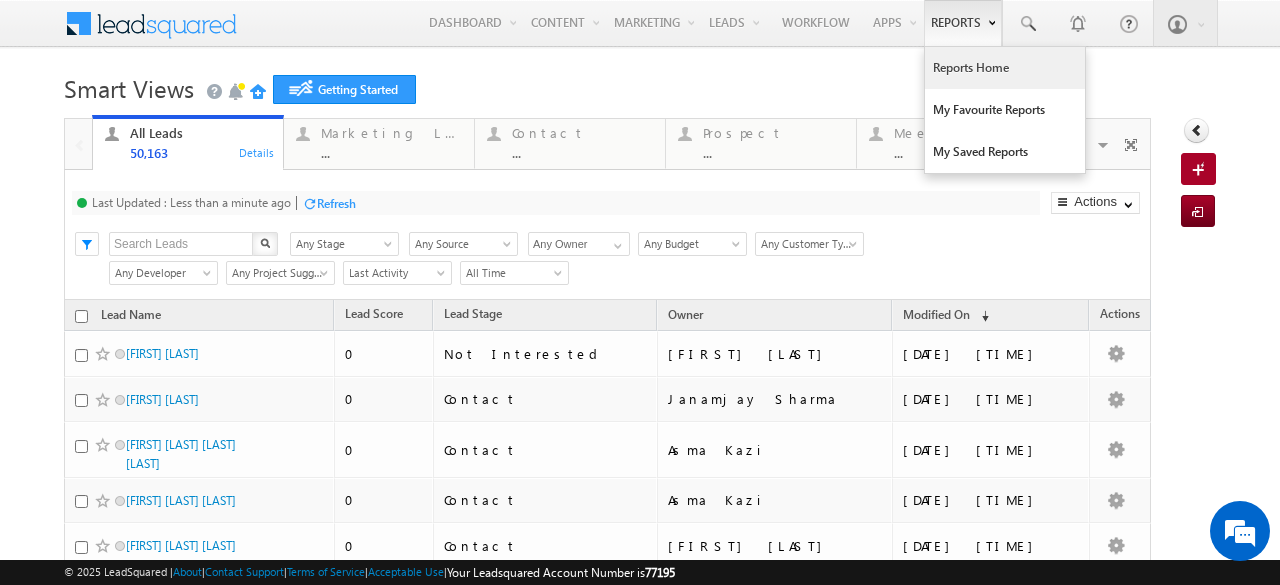 click on "Reports Home" at bounding box center [1005, 68] 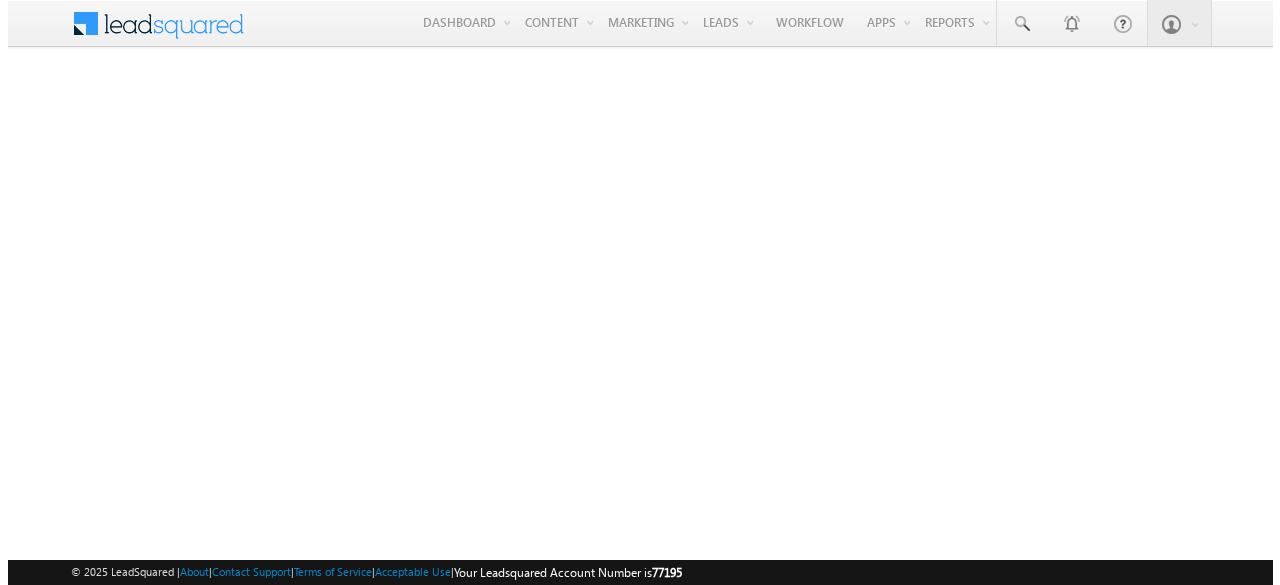 scroll, scrollTop: 0, scrollLeft: 0, axis: both 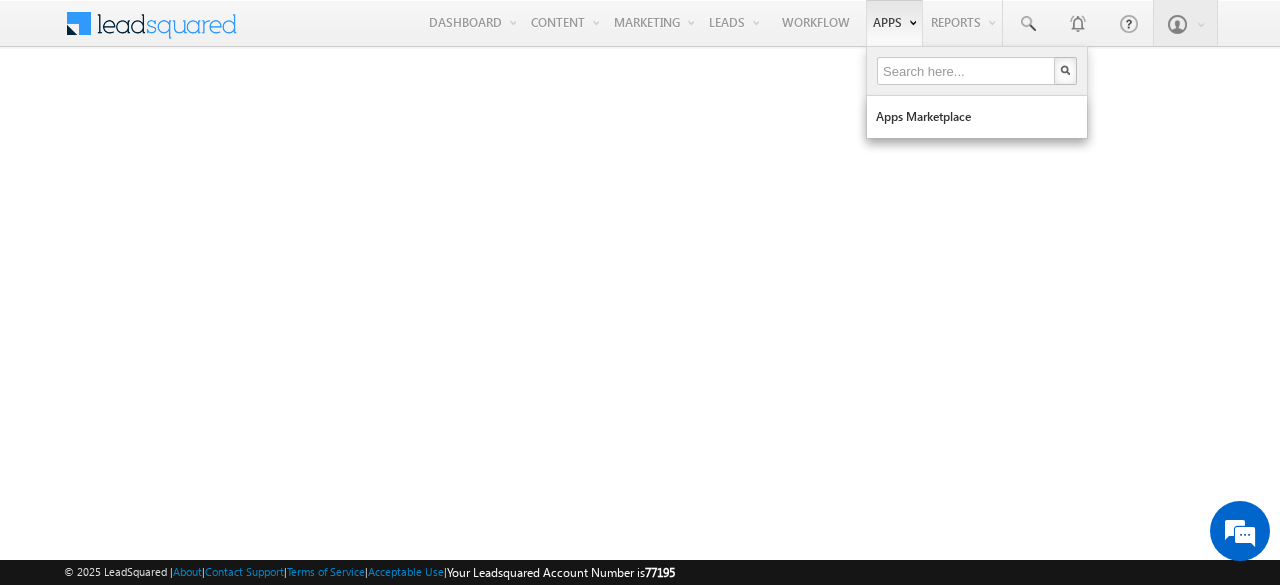 click on "Apps" at bounding box center (894, 23) 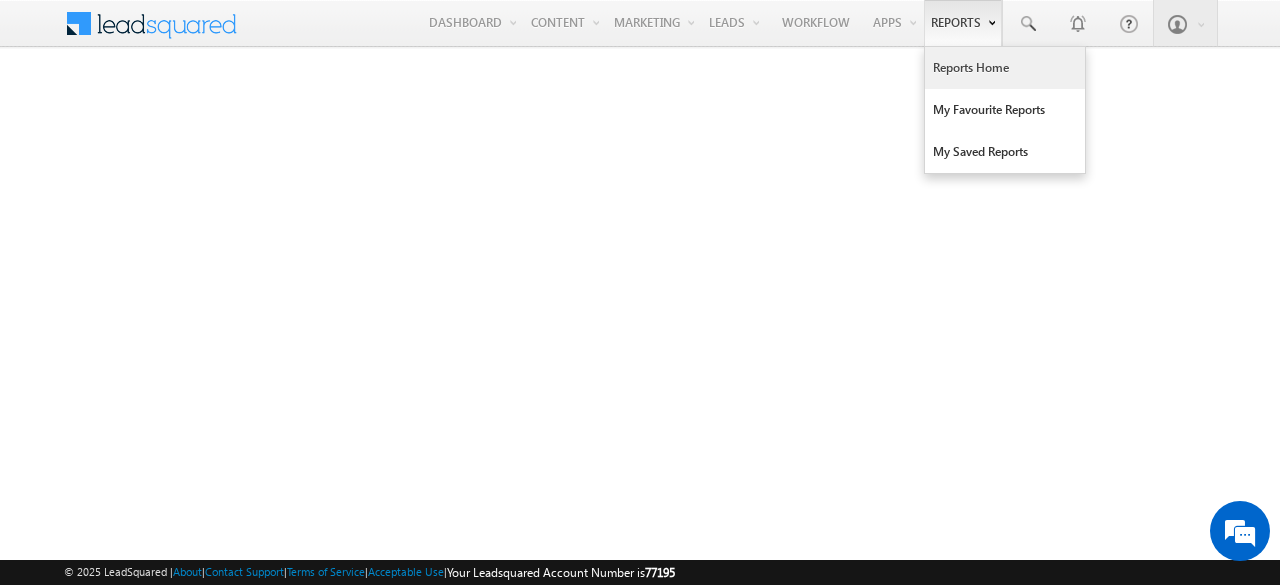 click on "Reports Home" at bounding box center (1005, 68) 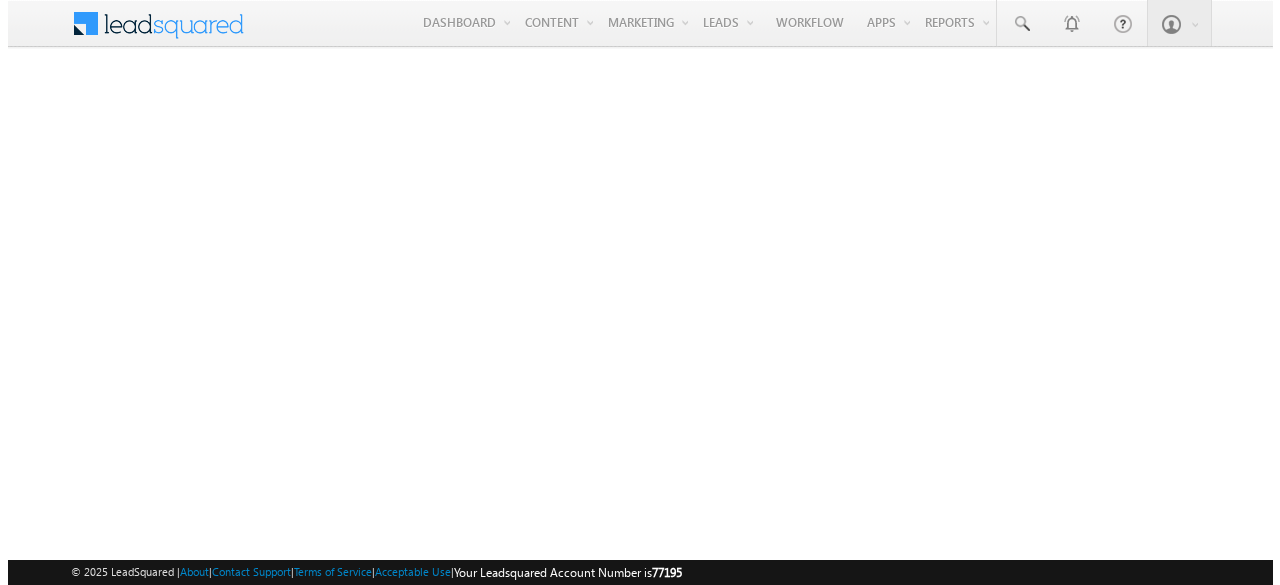 scroll, scrollTop: 0, scrollLeft: 0, axis: both 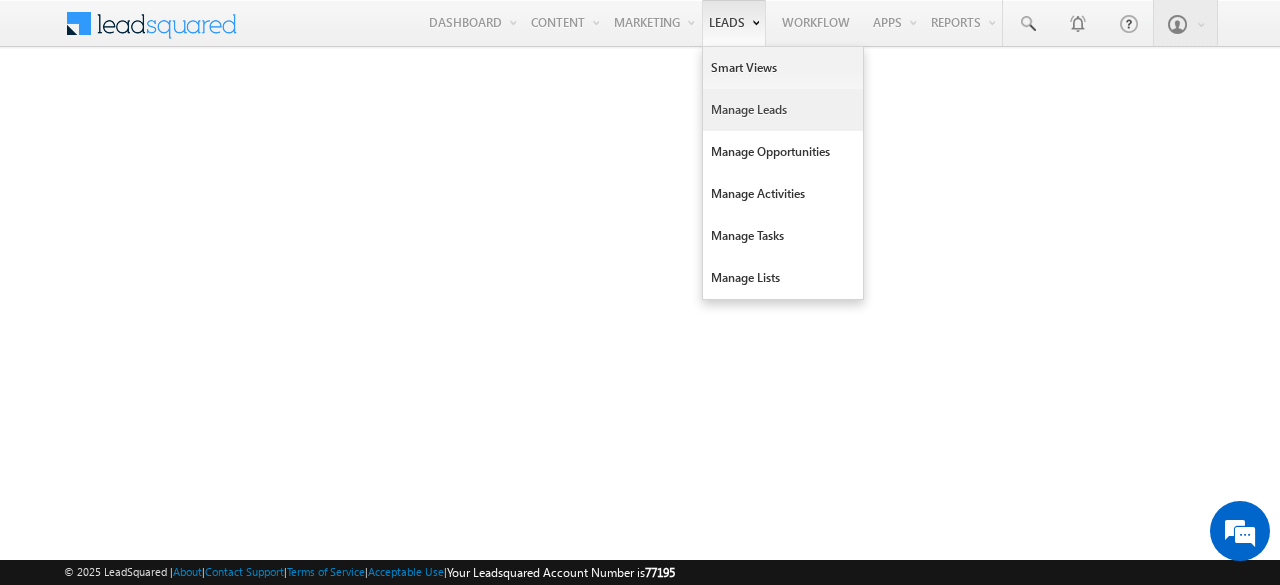 click on "Manage Leads" at bounding box center (783, 110) 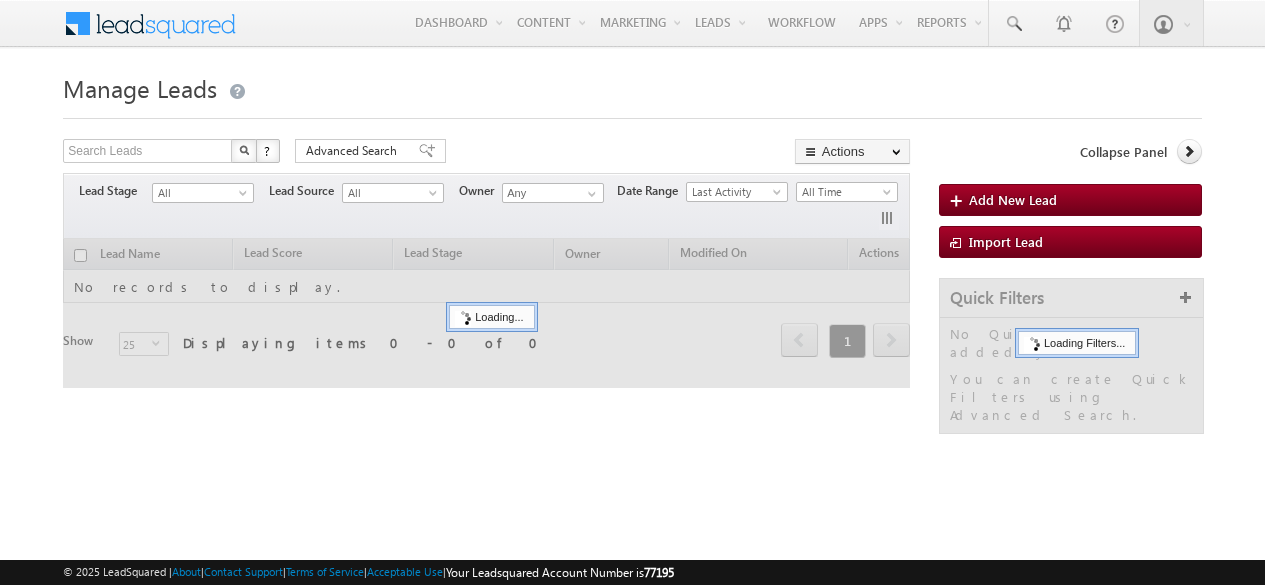 scroll, scrollTop: 0, scrollLeft: 0, axis: both 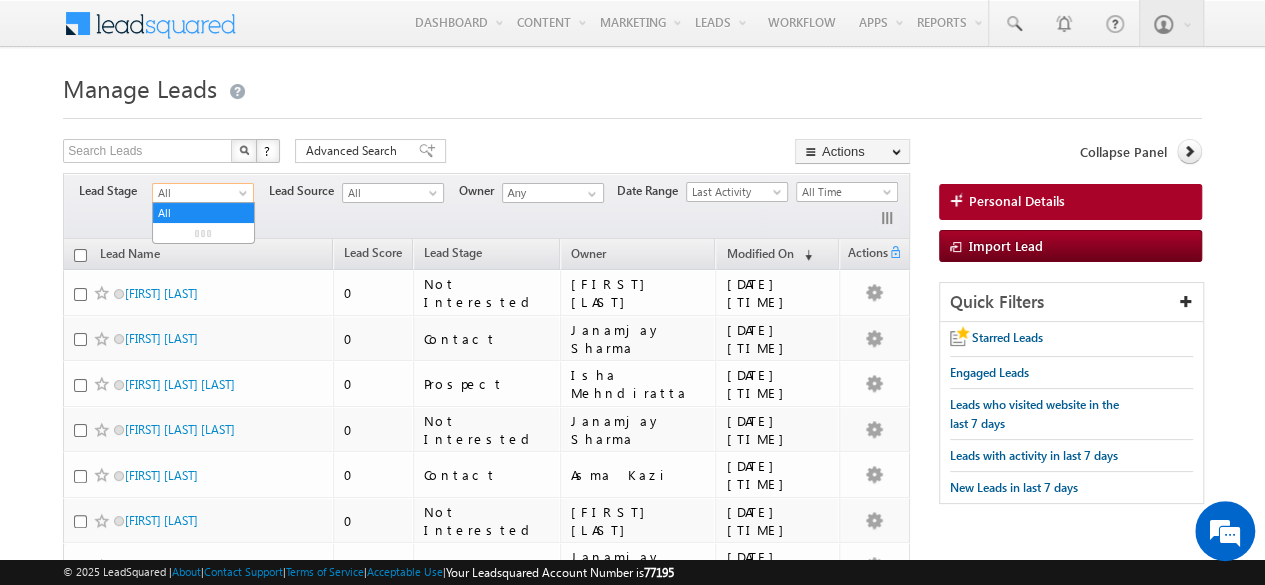 click on "All" at bounding box center [200, 193] 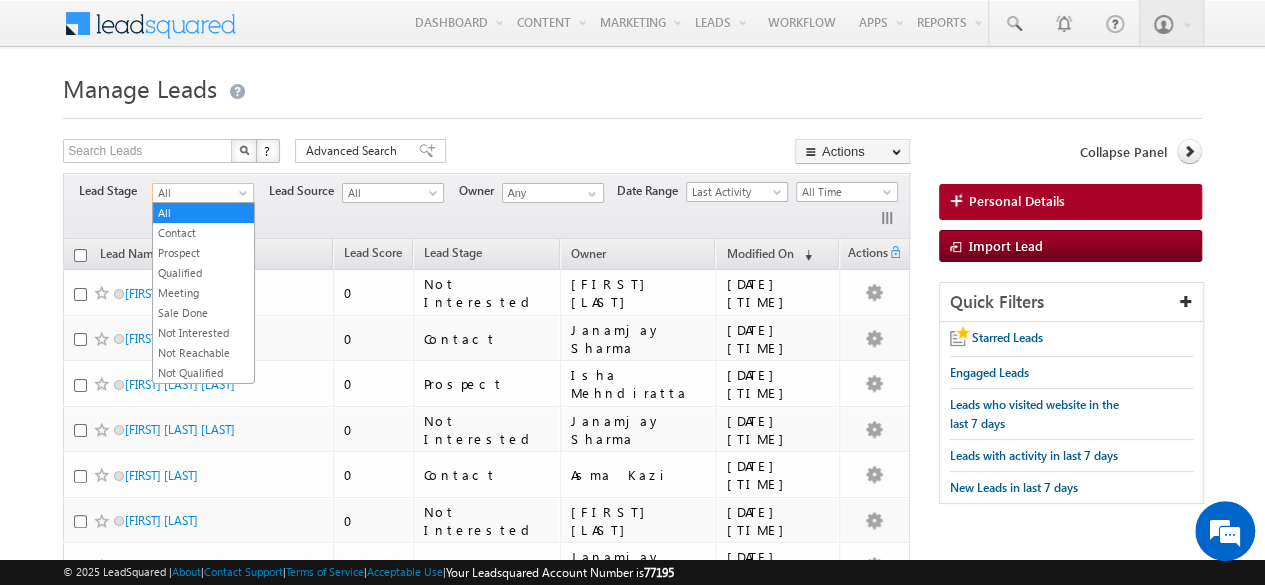 scroll, scrollTop: 0, scrollLeft: 0, axis: both 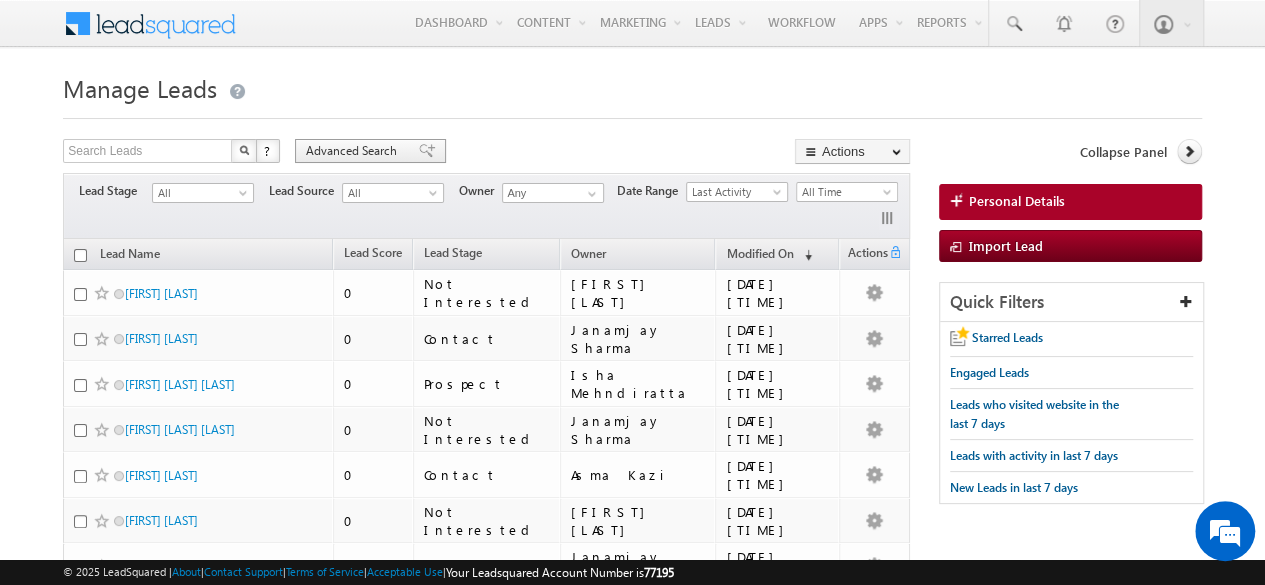 click on "Advanced Search" at bounding box center (370, 151) 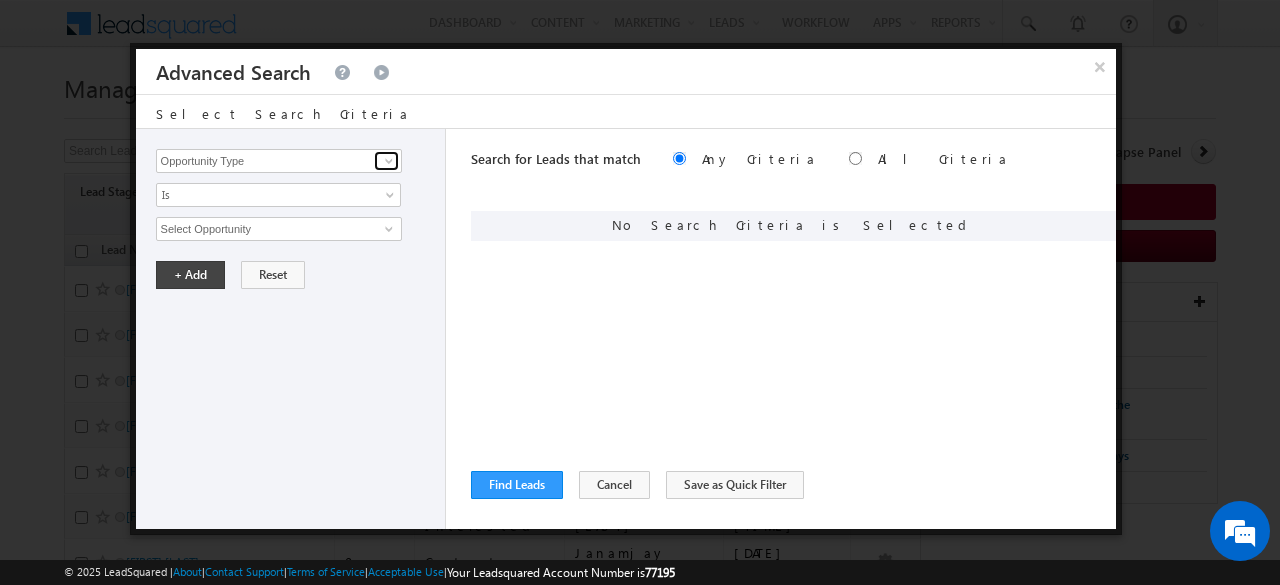 click at bounding box center (389, 161) 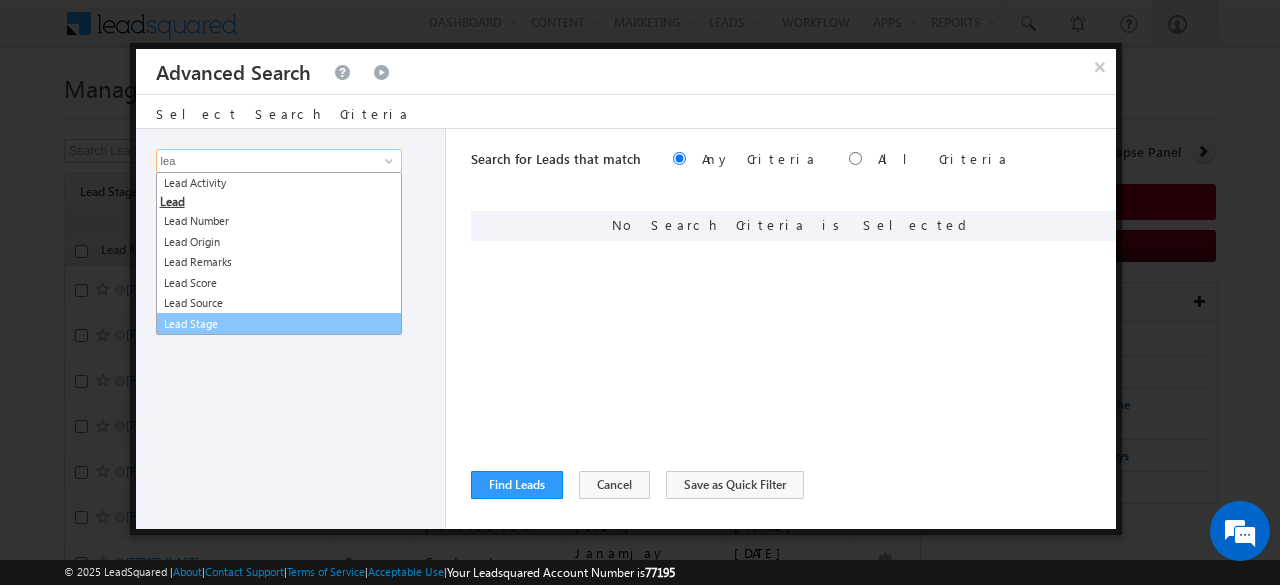 click on "Lead Stage" at bounding box center (279, 324) 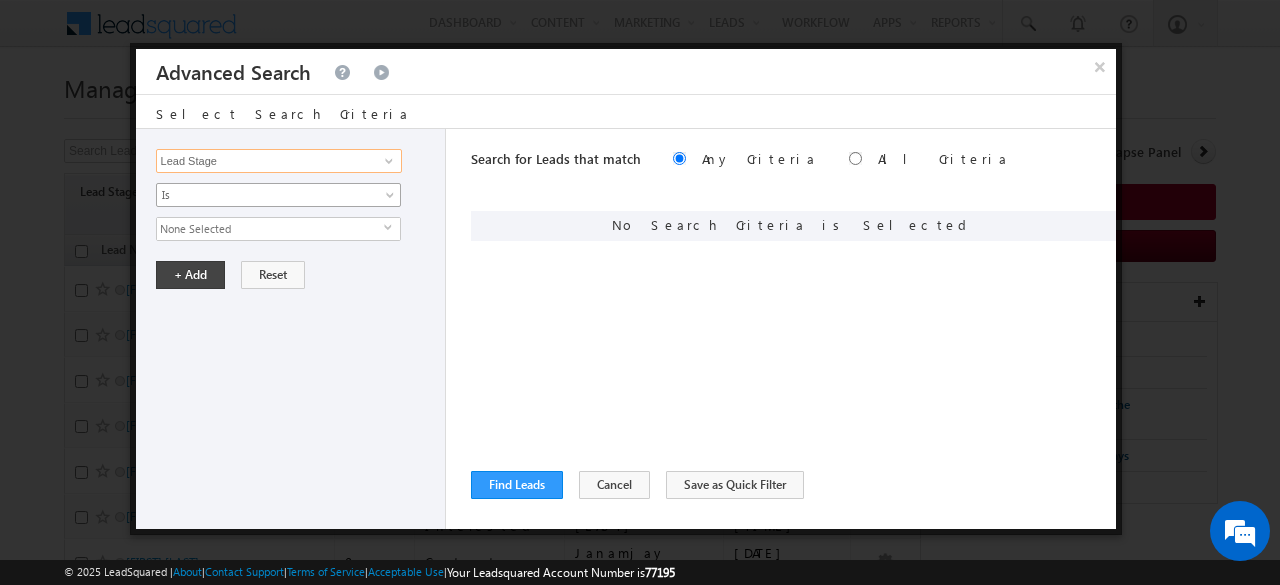 type on "Lead Stage" 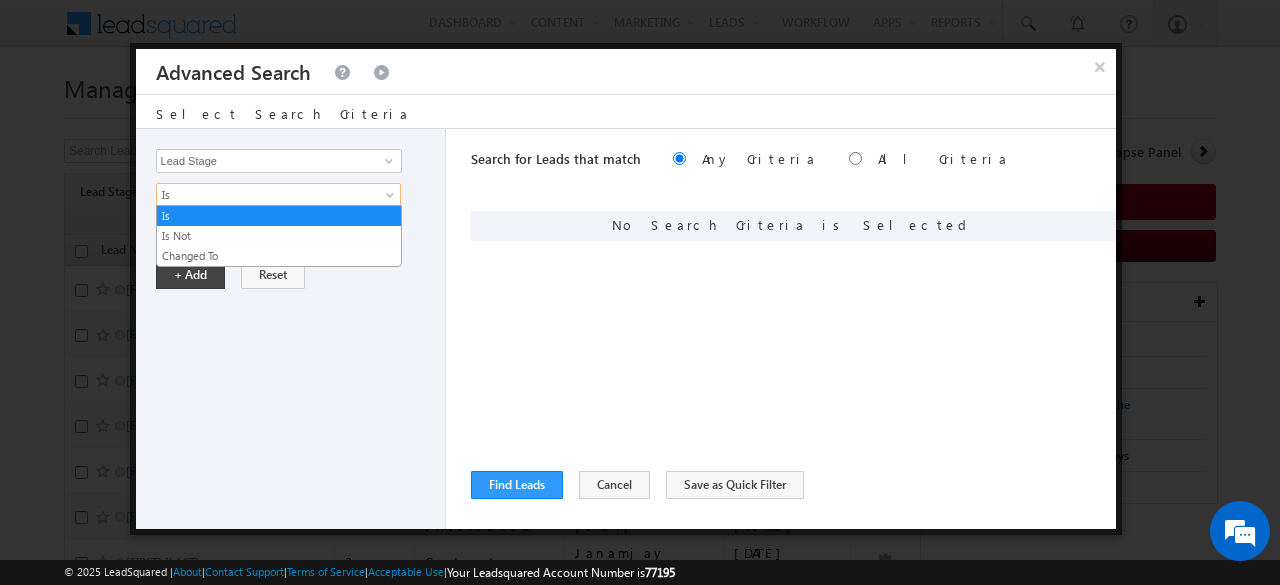 click at bounding box center [392, 199] 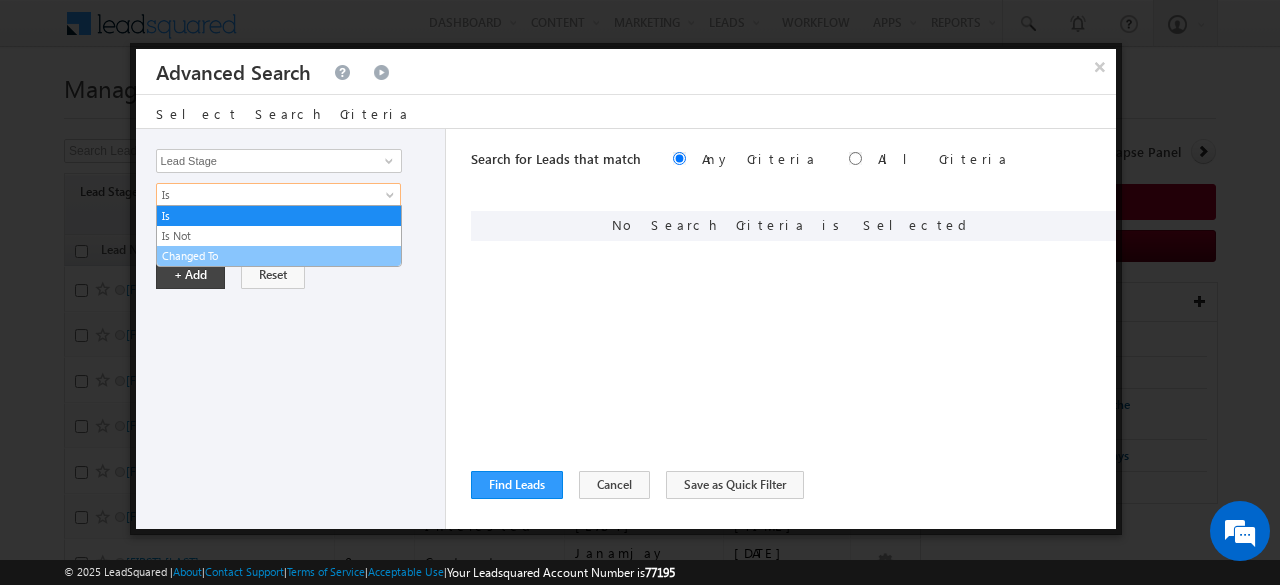 click on "Changed To" at bounding box center [279, 256] 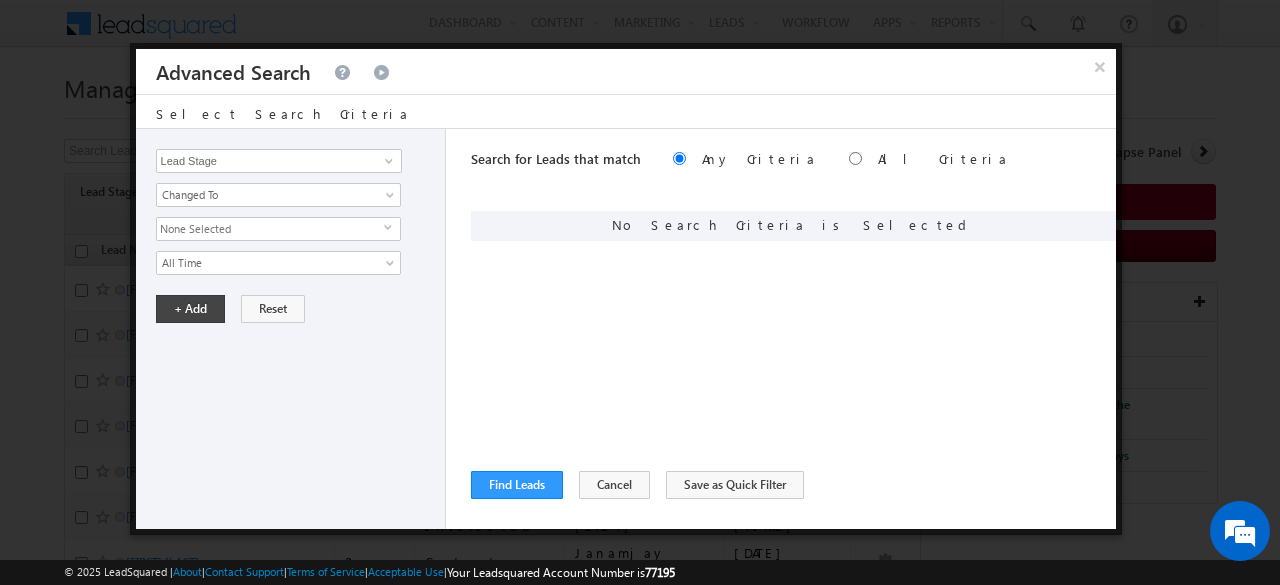 click on "None Selected" at bounding box center (270, 229) 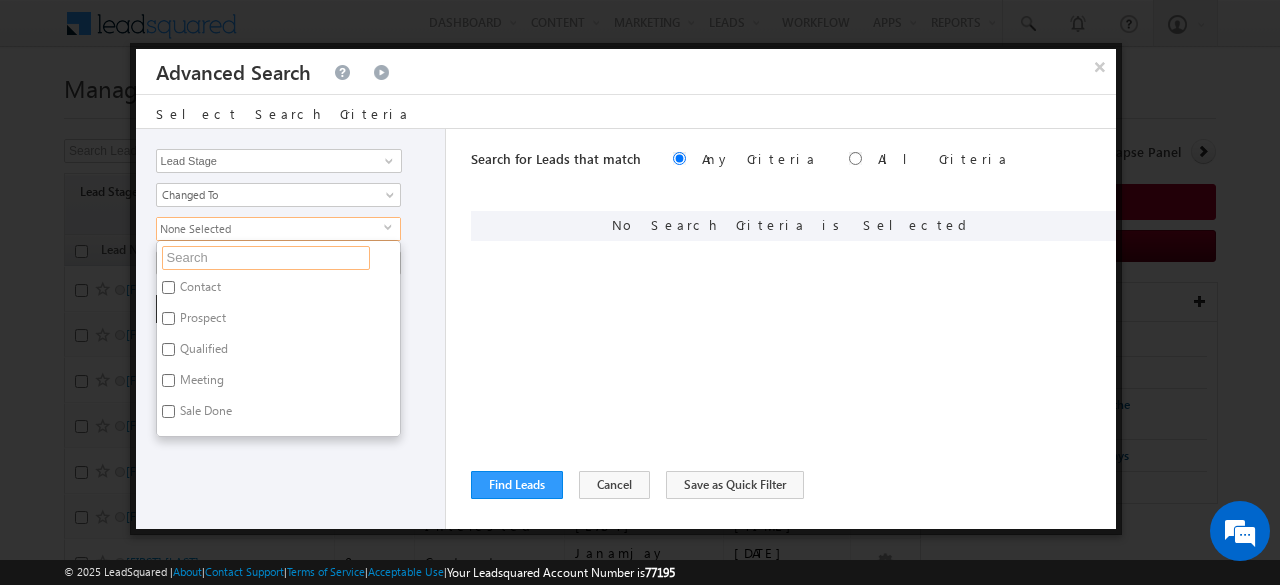 click at bounding box center [266, 258] 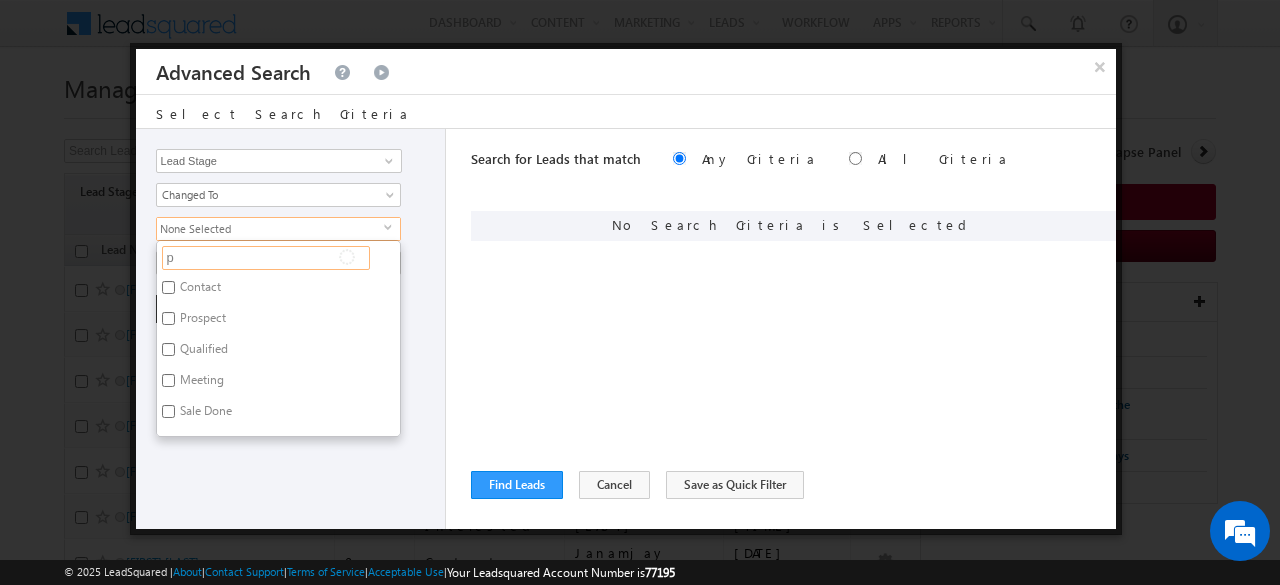 type on "pr" 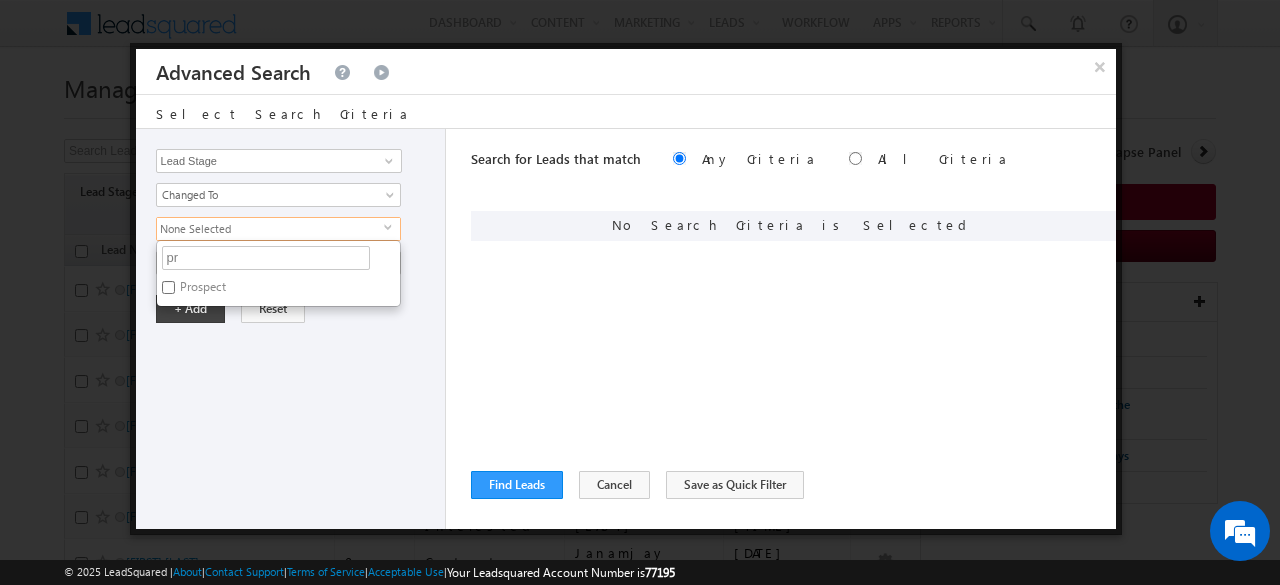 click on "Prospect" at bounding box center [201, 290] 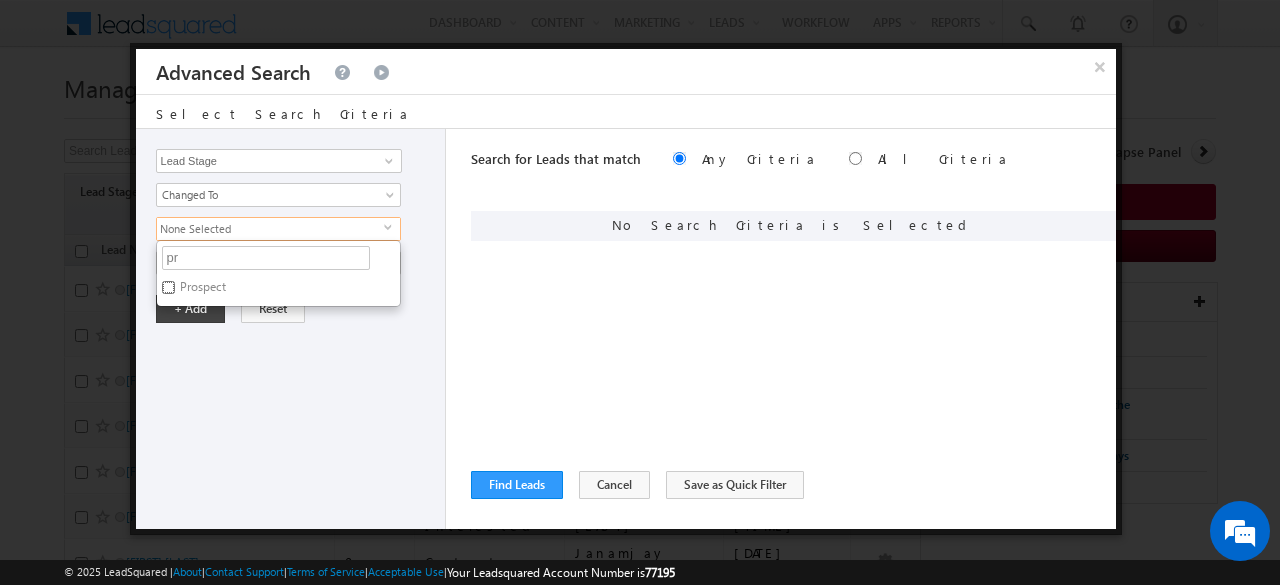 click on "Prospect" at bounding box center [168, 287] 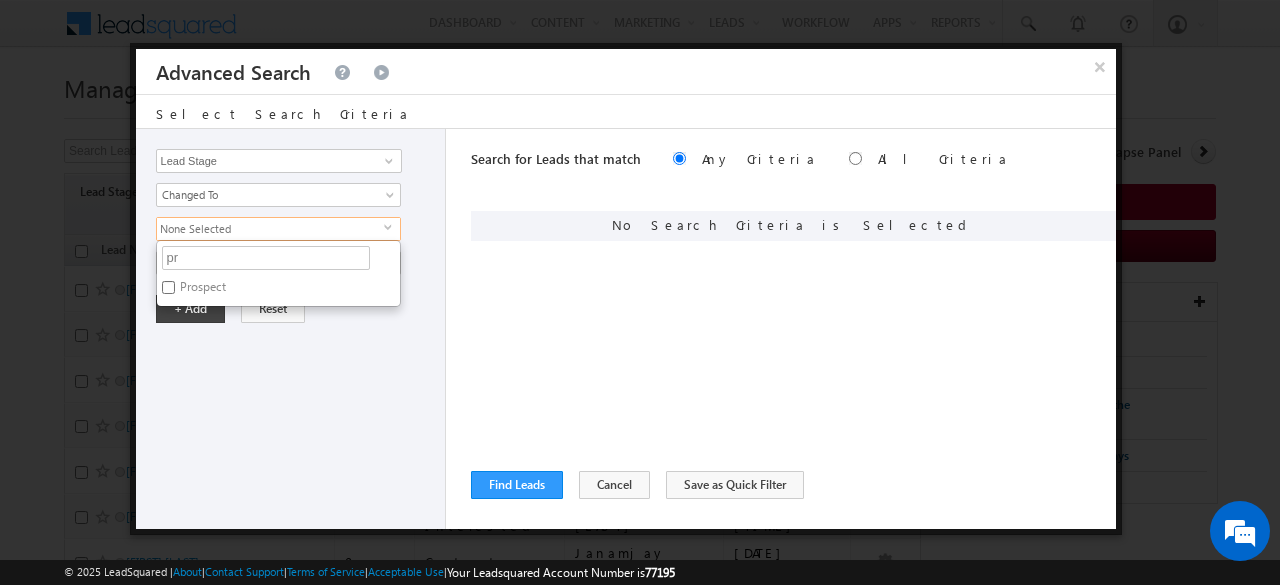 checkbox on "true" 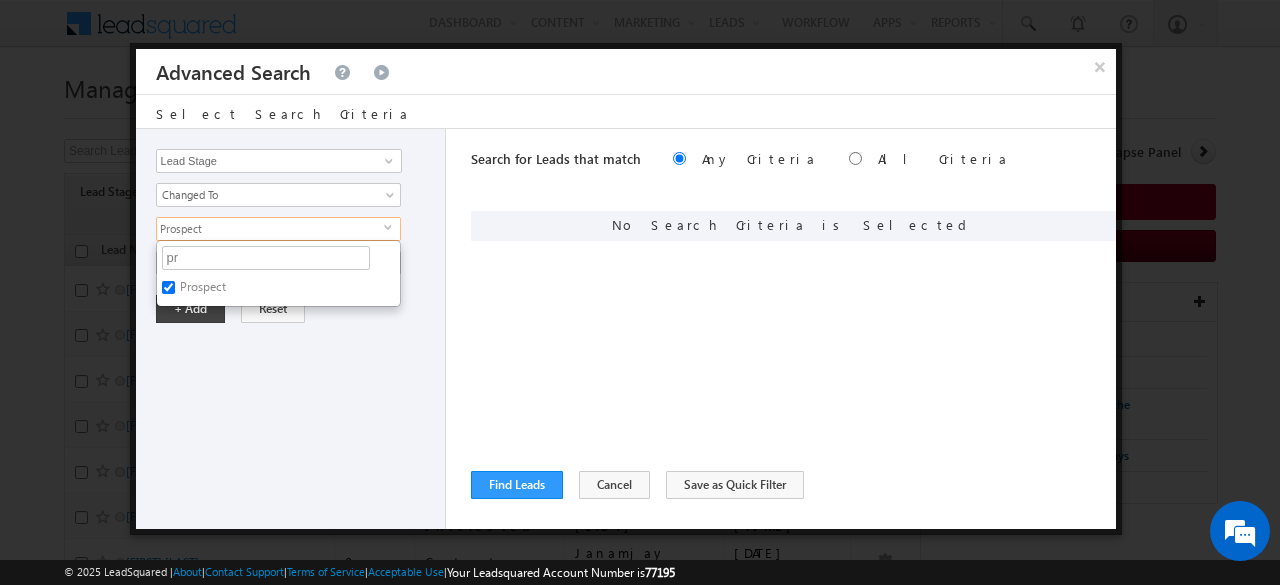 click on "Opportunity Type Lead Activity Task Sales Group  Prospect Id Address 1 Address 2 AML - File Booking Form - File Budget Building Name Buyer Persona Campaign Name Caste City Client Type Company Contact Stage Conversion Referrer URL Country Created By Id Created On Current Opt In Status Customer Type Developer DNCR Status Do Not Call Do Not Email Do Not SMS Do Not Track Do you want to invest in dubai Email Emirate Emirates ID - File Engagement Score Father Name First Name Form Name Grade Job Title Last Activity Last Activity Date Last Name Last Opt In Email Sent Date Latitude Lead Number Lead Origin Lead Remarks Lead Score Lead Source Lead Stage Longitude Master Project meet your team Date Meeting Done Date  Meeting Location Mobile Number Modified By Id Modified On Nationality Not Picked counter Notes Opt In Date Opt In Details Order Value Owner Passport - File Phone Number Possession Procedure Name Project Project Name Project Suggested Prospect Creation Date Qualify follow up" at bounding box center (291, 329) 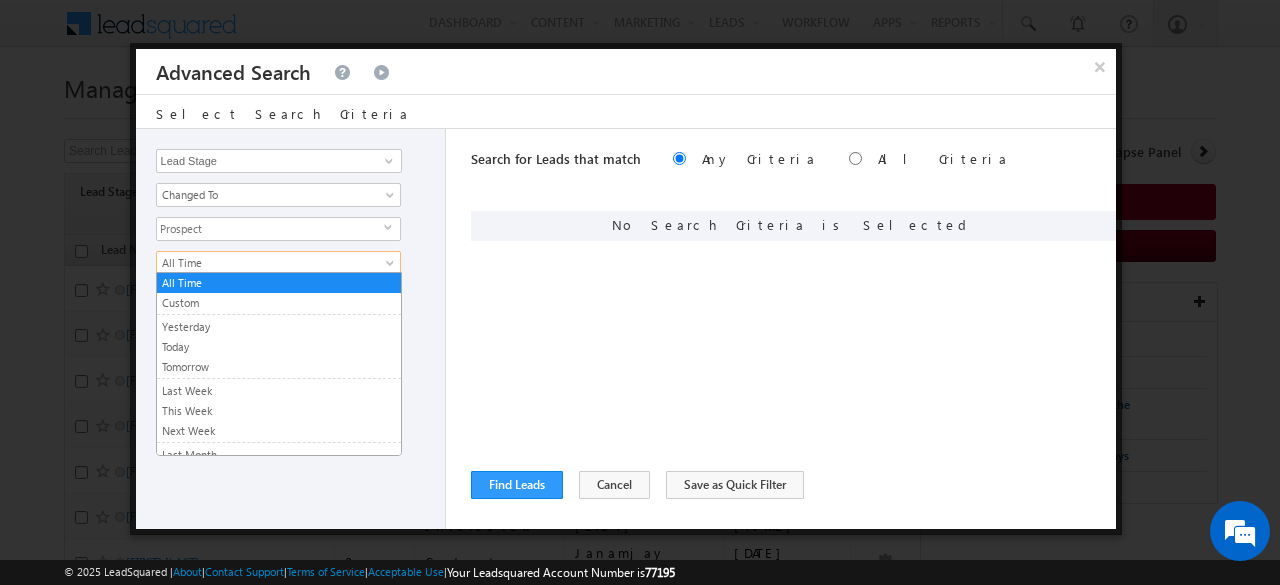 click at bounding box center (392, 267) 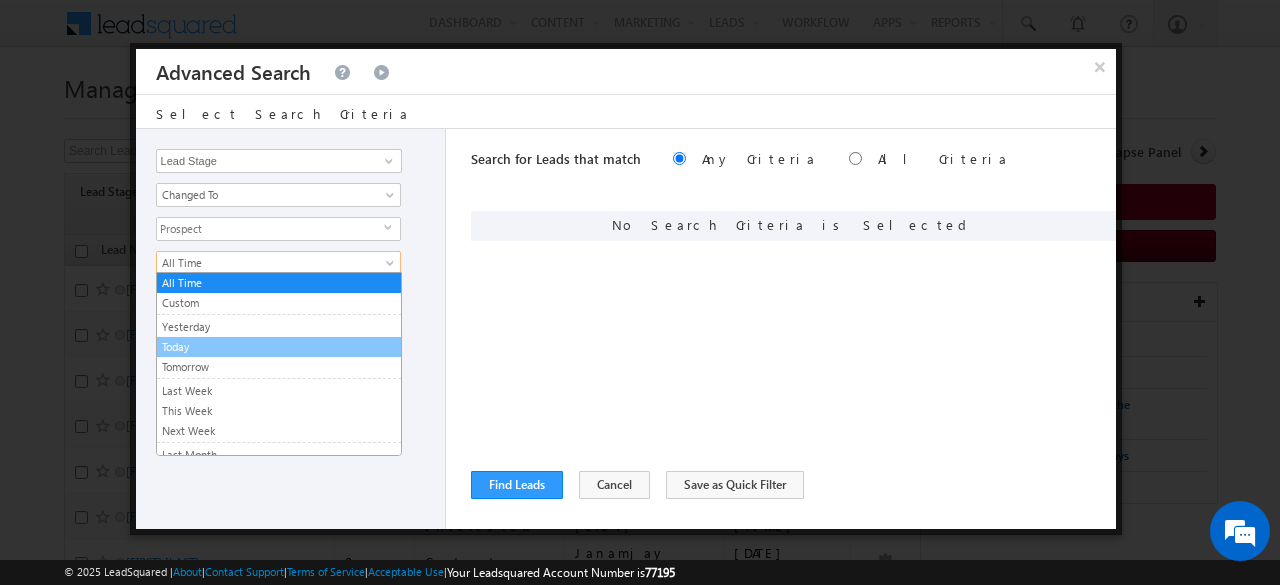 click on "Today" at bounding box center [279, 347] 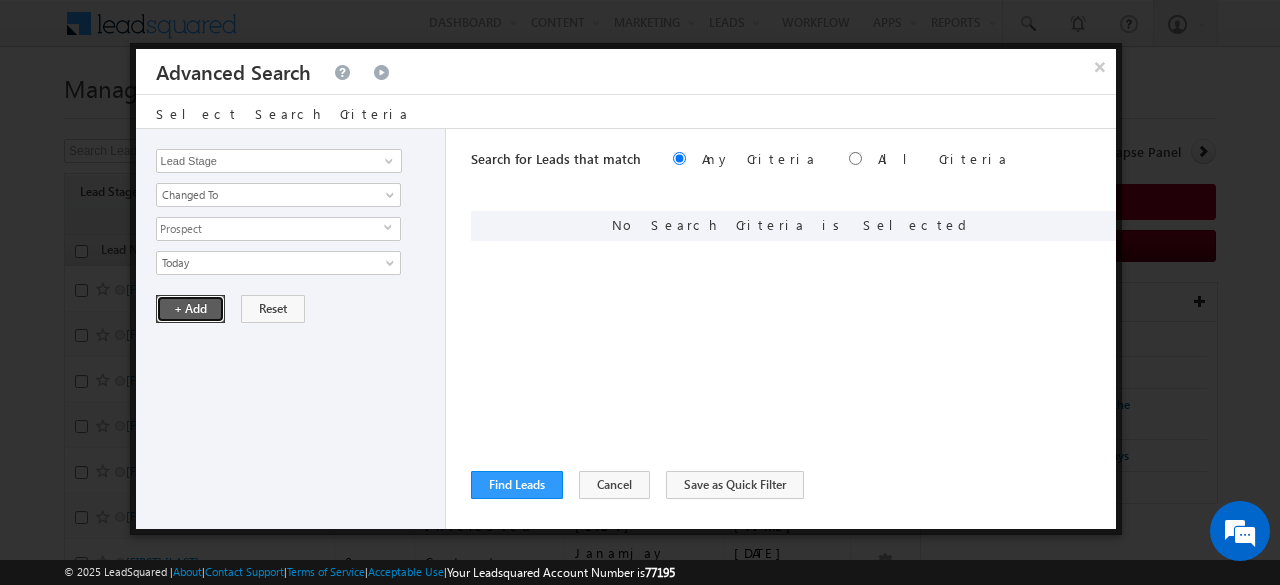 click on "+ Add" at bounding box center (190, 309) 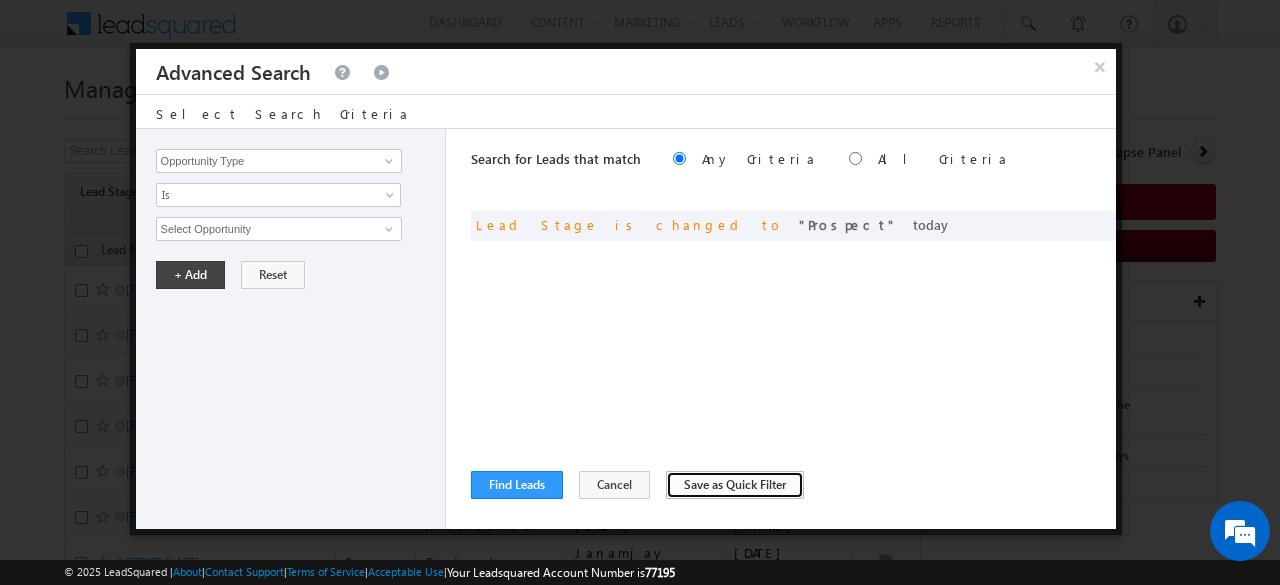 click on "Save as Quick Filter" at bounding box center [735, 485] 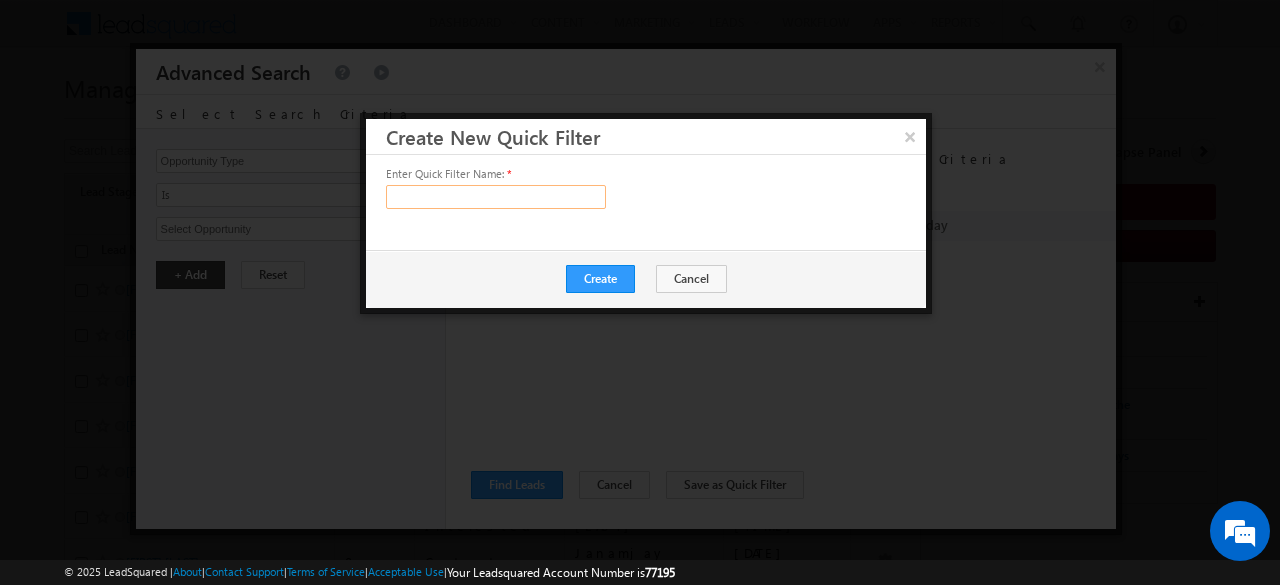 click at bounding box center (496, 197) 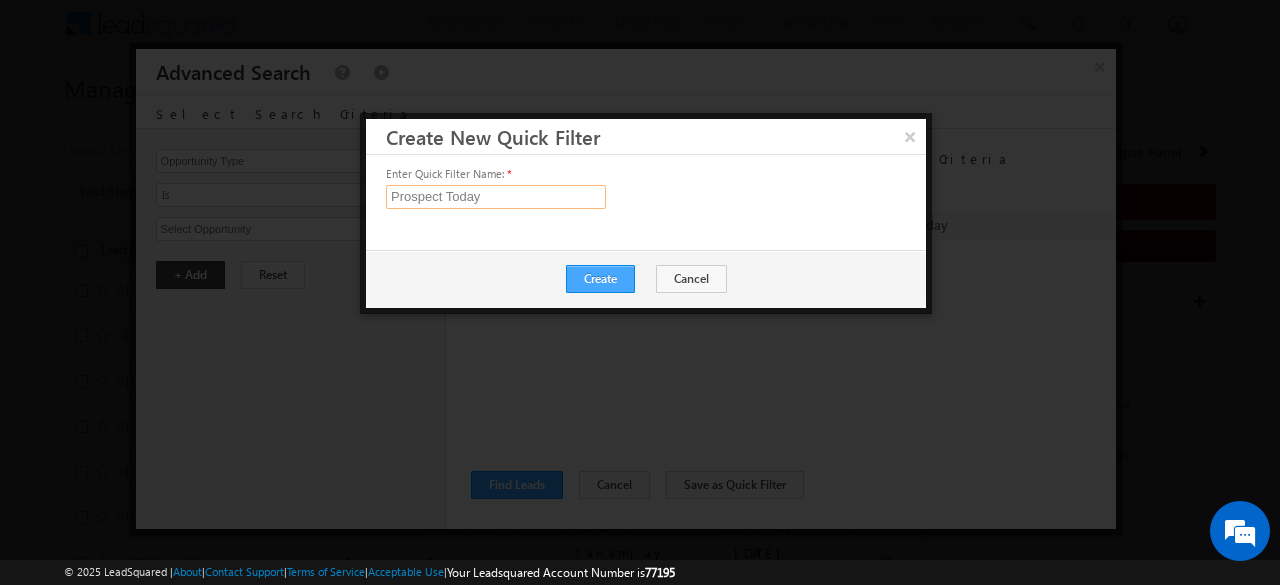 type on "Prospect Today" 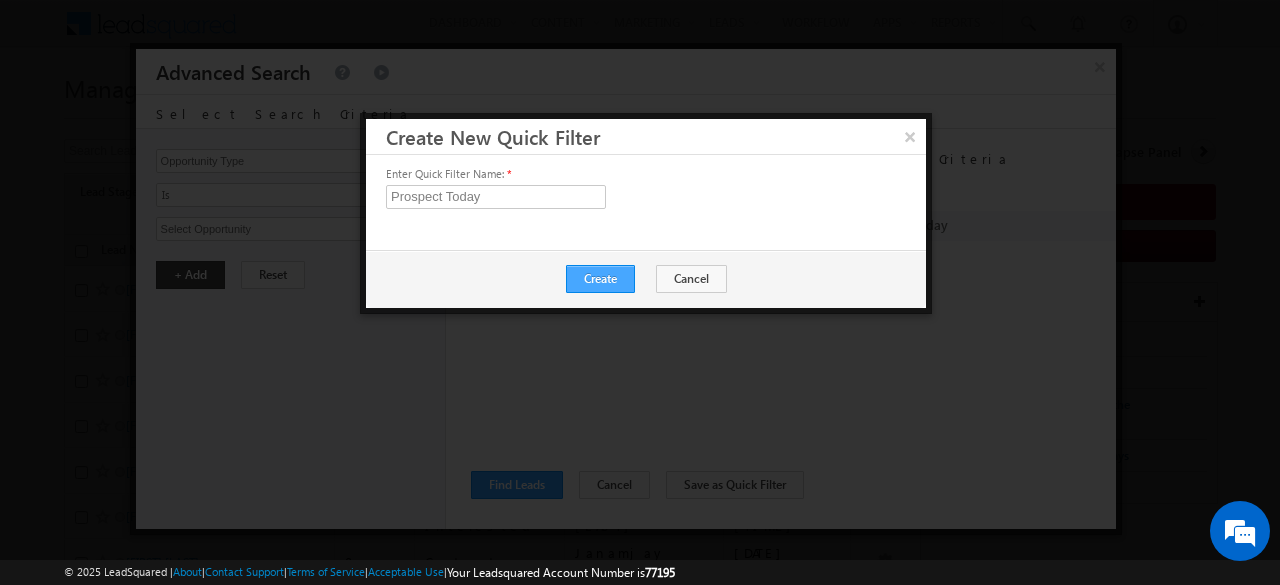 click on "Create" at bounding box center (600, 279) 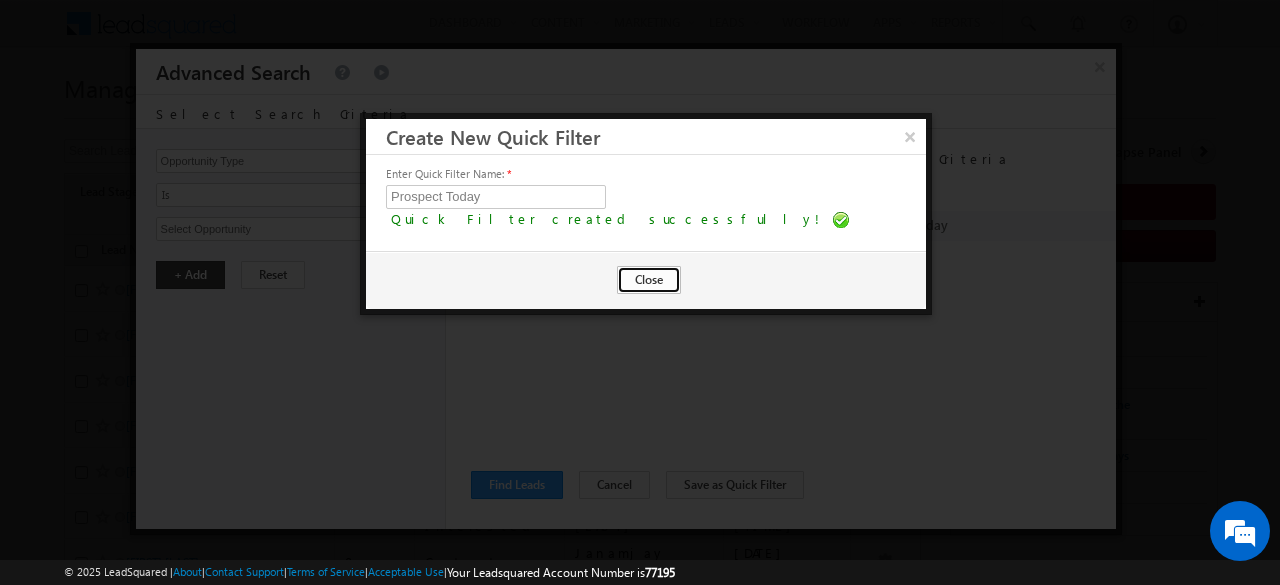 click on "Close" at bounding box center [649, 280] 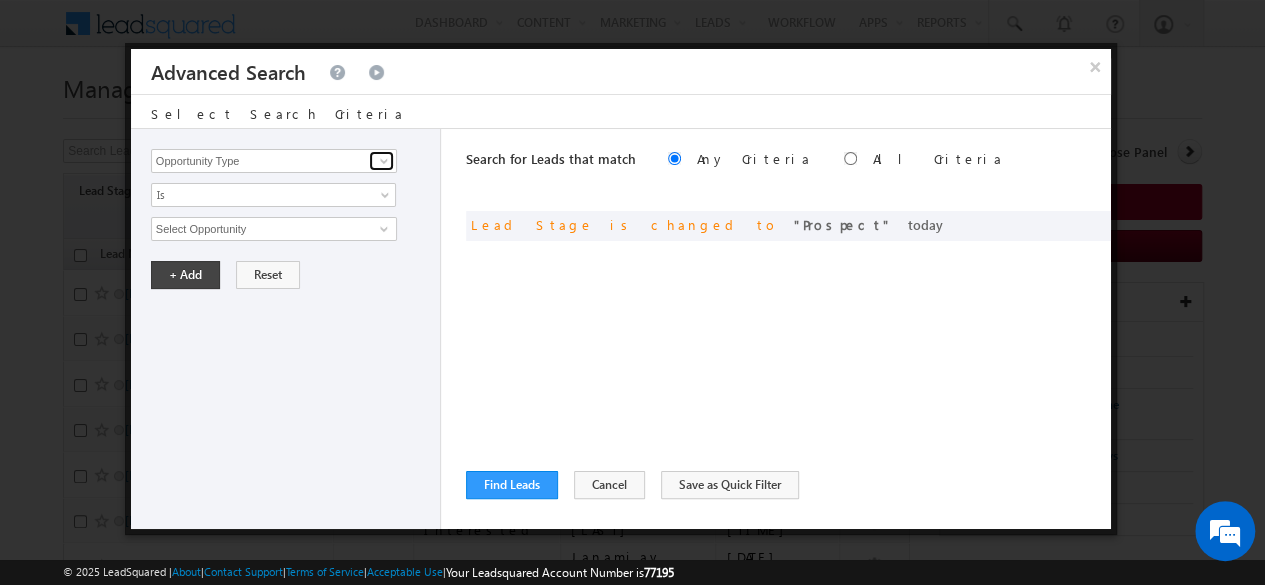 click at bounding box center [384, 161] 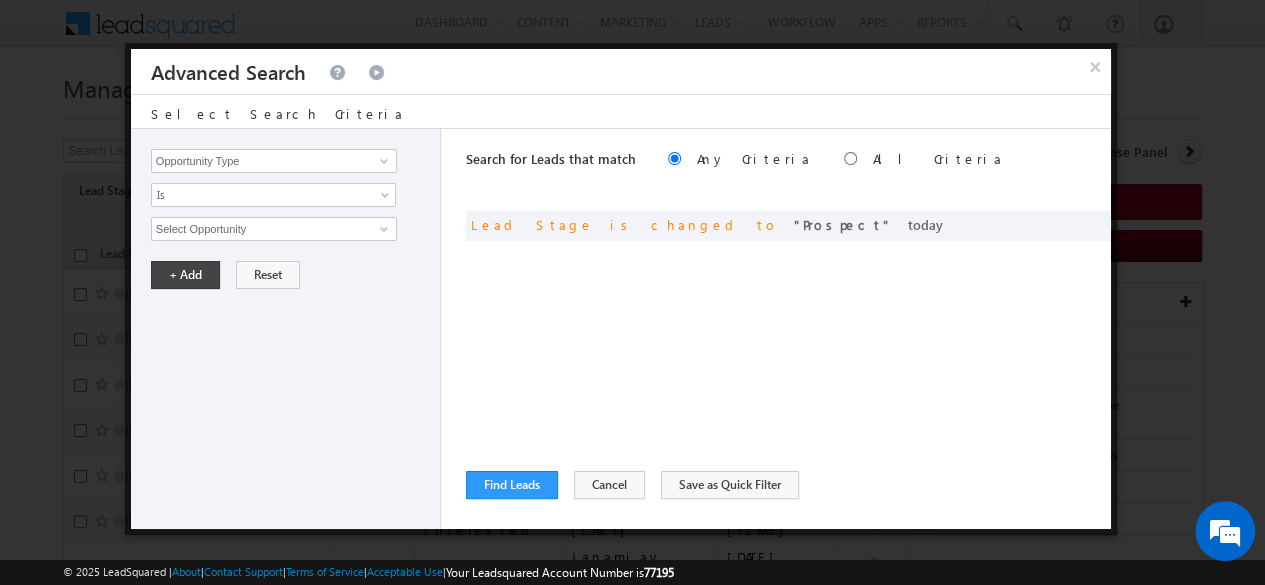 click on "Search for Leads that match
Any Criteria
All Criteria
Note that the current triggering entity  is not considered  in the condition
If more than one opportunities are returned, the opportunity which is  most recently created  will be considered.
Descending
Ascending
or  Lead Stage    is changed to   Prospect   today     ReLoad" at bounding box center (788, 329) 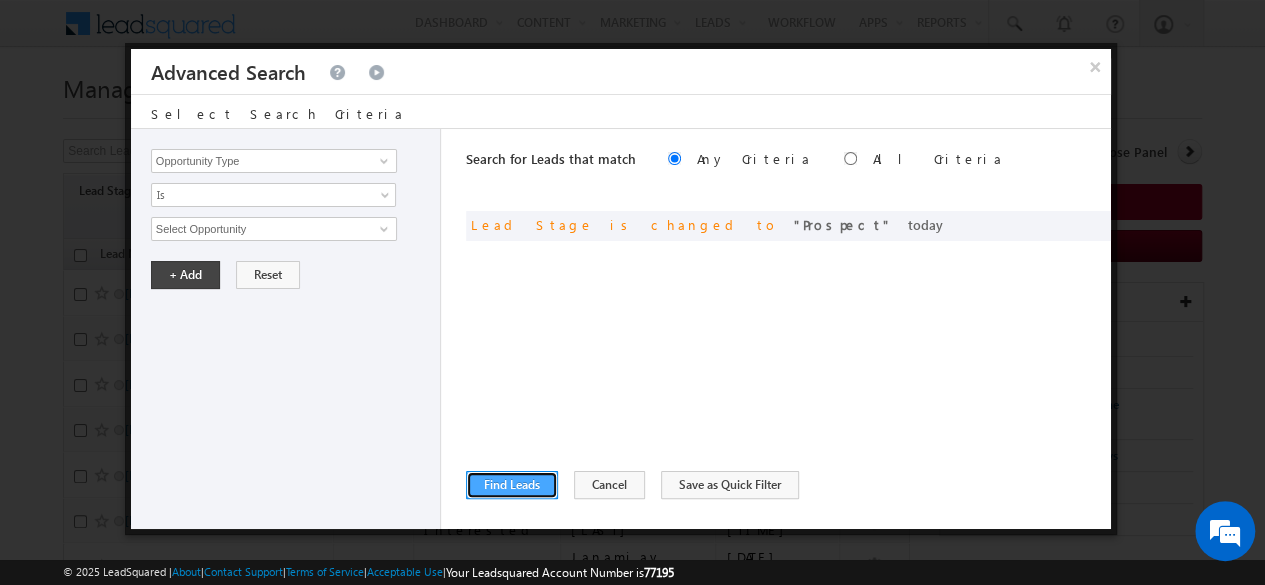 click on "Find Leads" at bounding box center (512, 485) 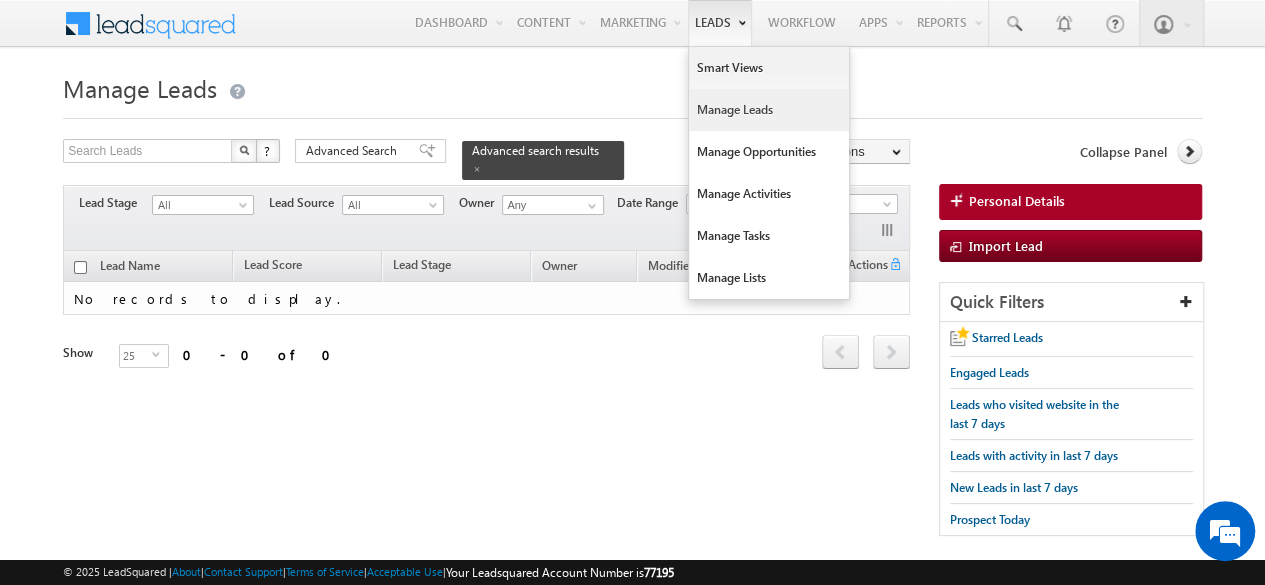 click on "Leads" at bounding box center [720, 23] 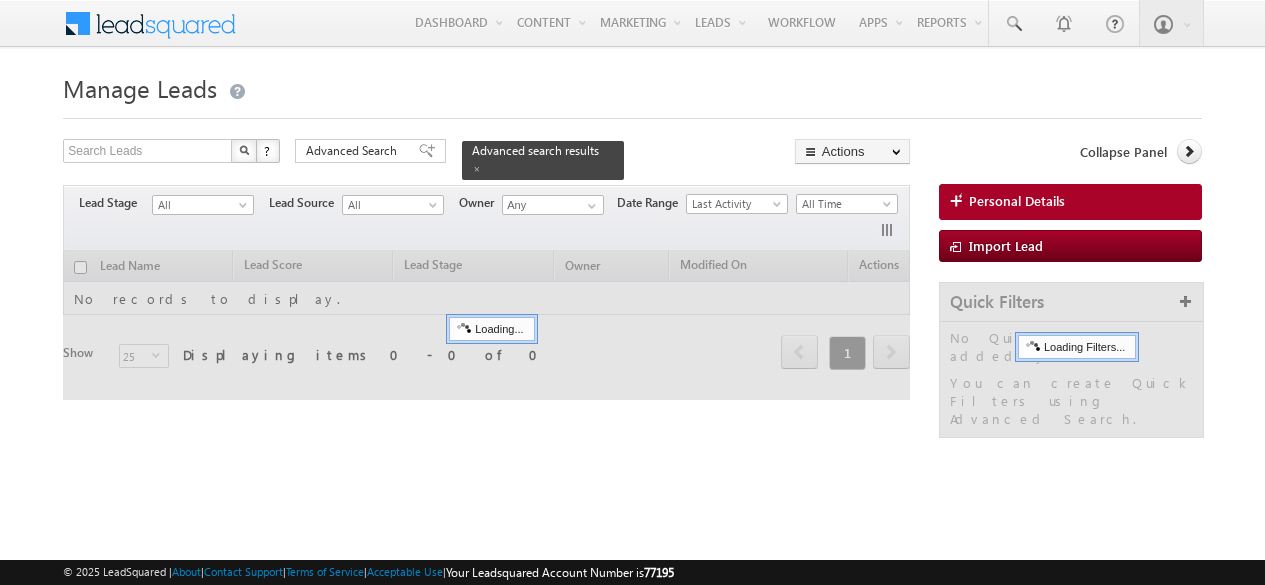 scroll, scrollTop: 0, scrollLeft: 0, axis: both 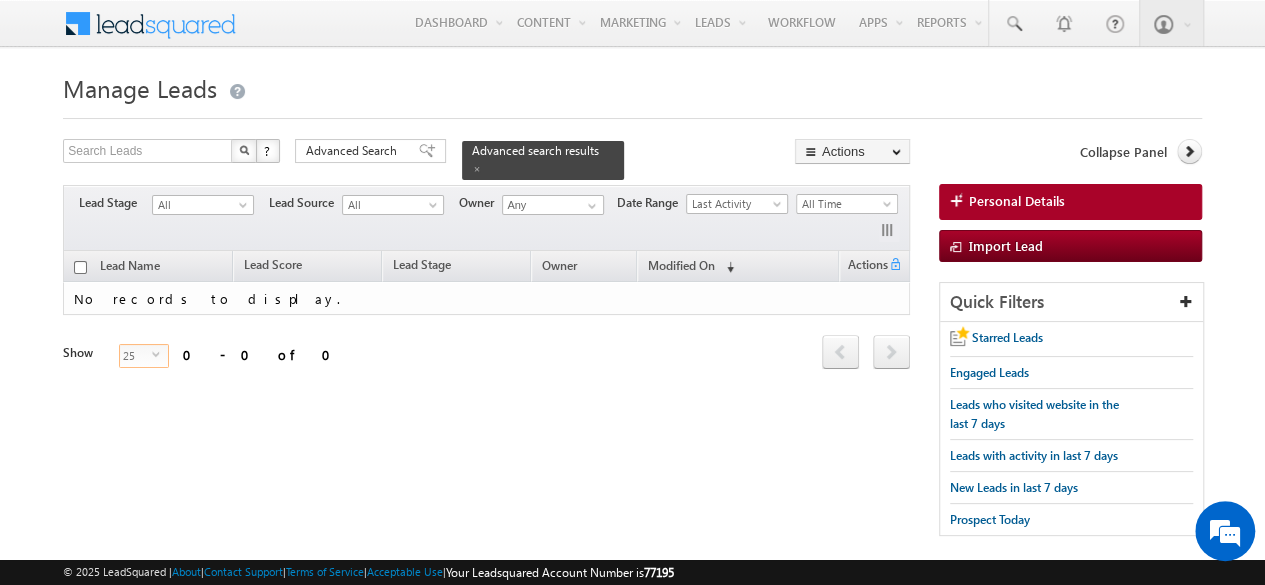 click on "select" at bounding box center [160, 362] 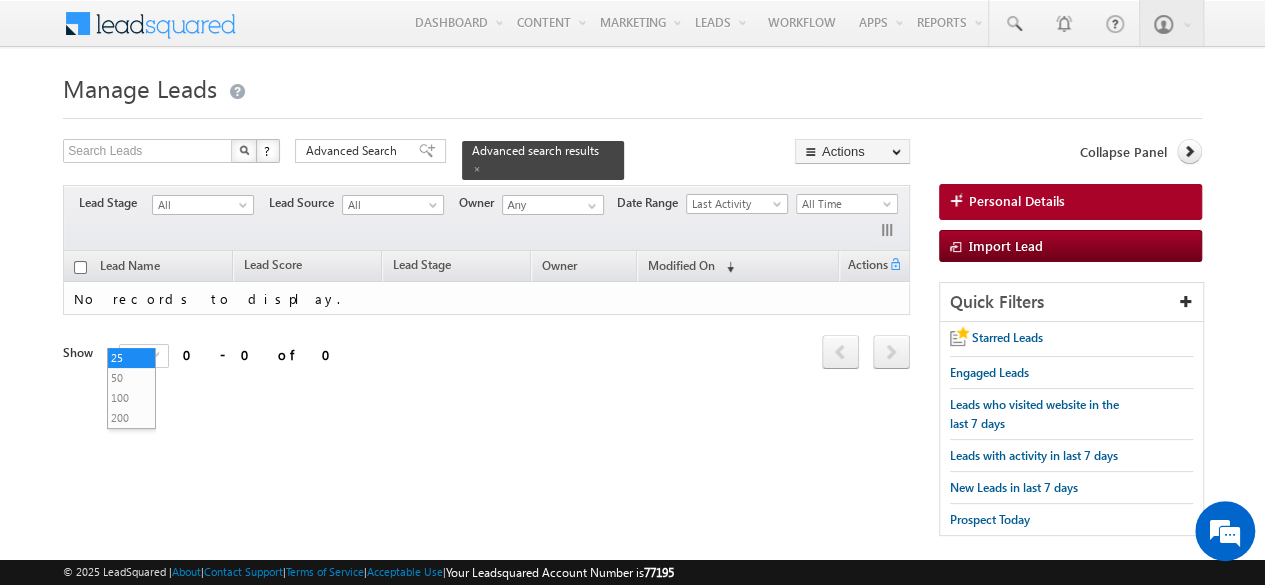 click on "Tags
×
Select at-least one lead to tag...
×
Close
Lead Name
Lead Score" at bounding box center (486, 338) 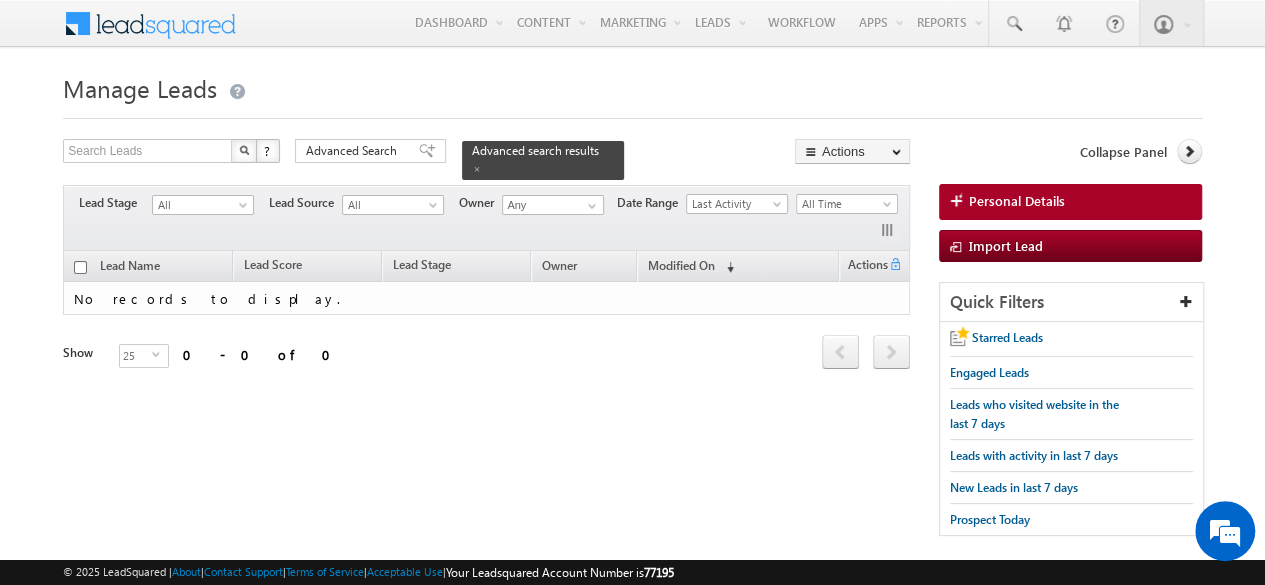 scroll, scrollTop: 0, scrollLeft: 0, axis: both 